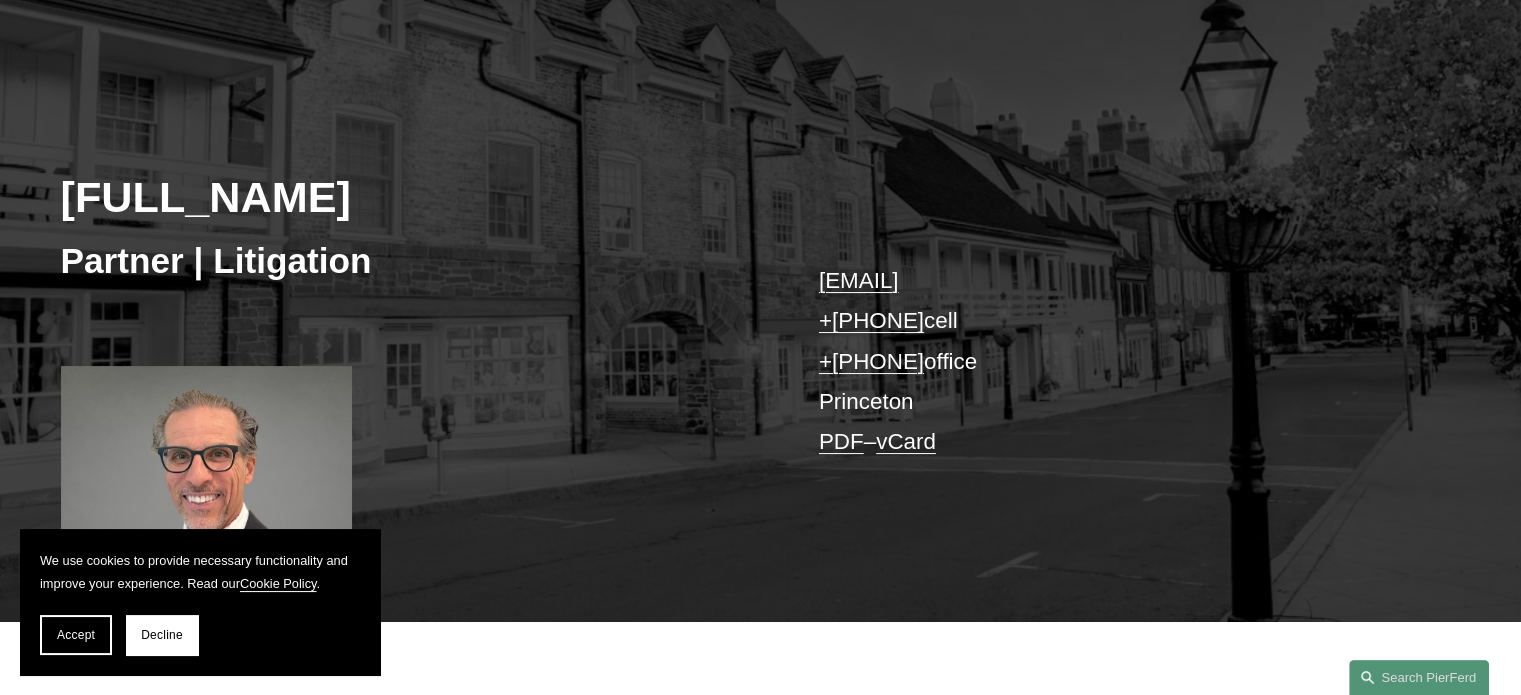 scroll, scrollTop: 200, scrollLeft: 0, axis: vertical 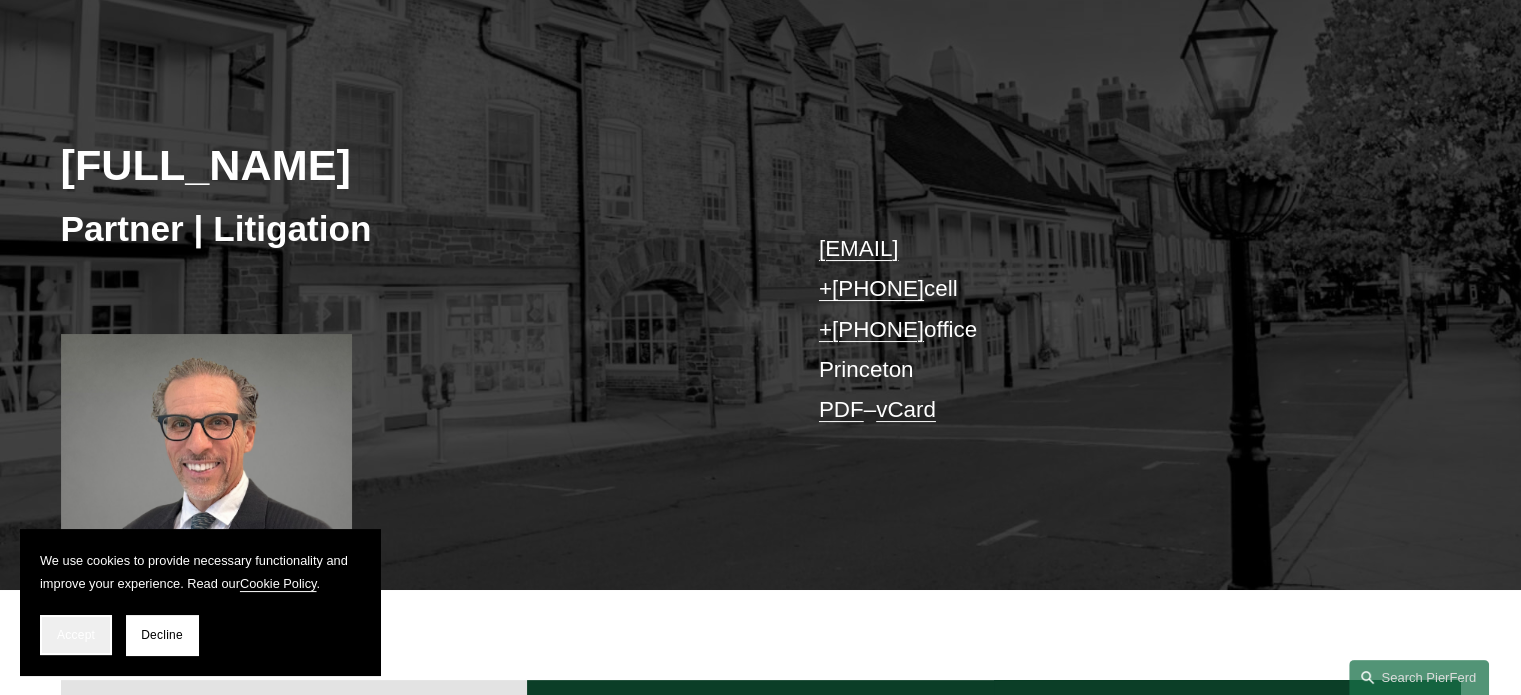 click on "Accept" at bounding box center (76, 635) 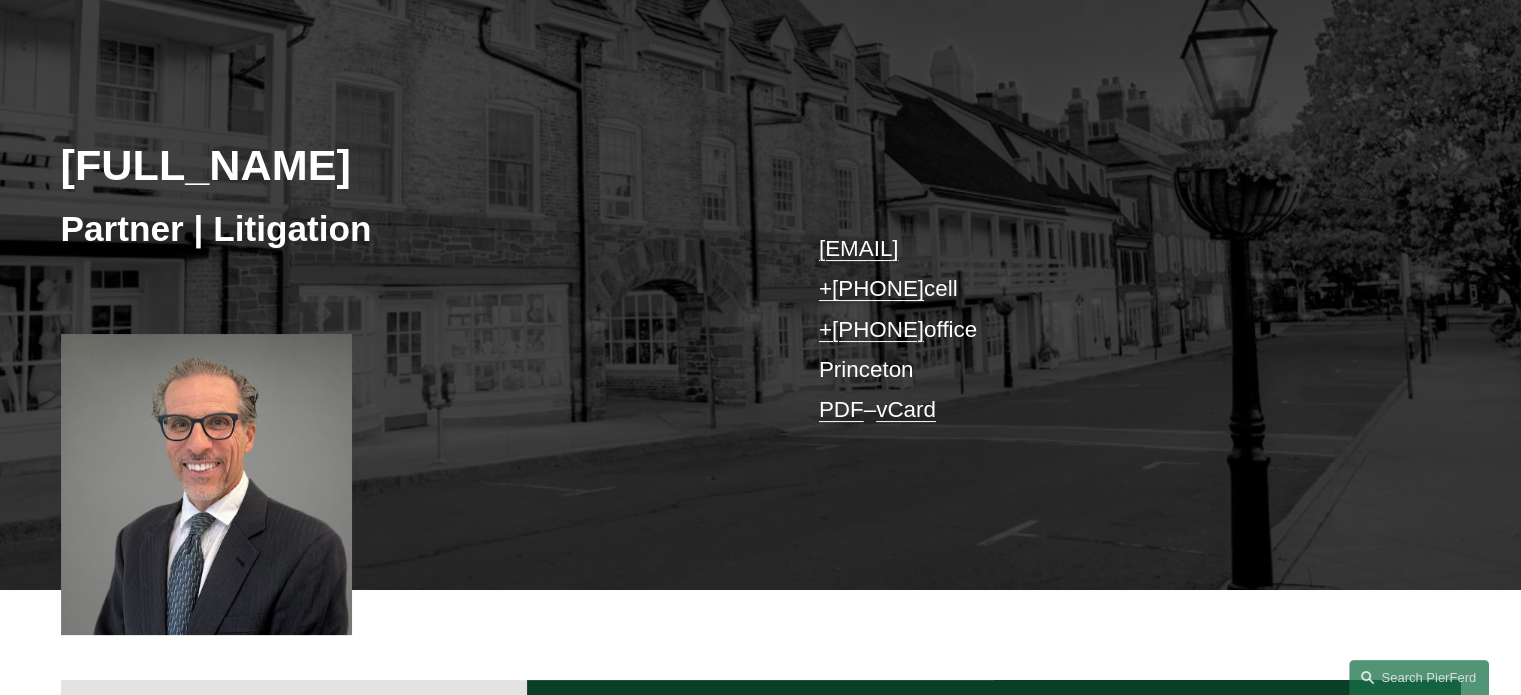 click on "[FULL_NAME]
Partner | Litigation
[EMAIL] +[PHONE]  cell +[PHONE]  office Princeton PDF  –  vCard" at bounding box center (760, 304) 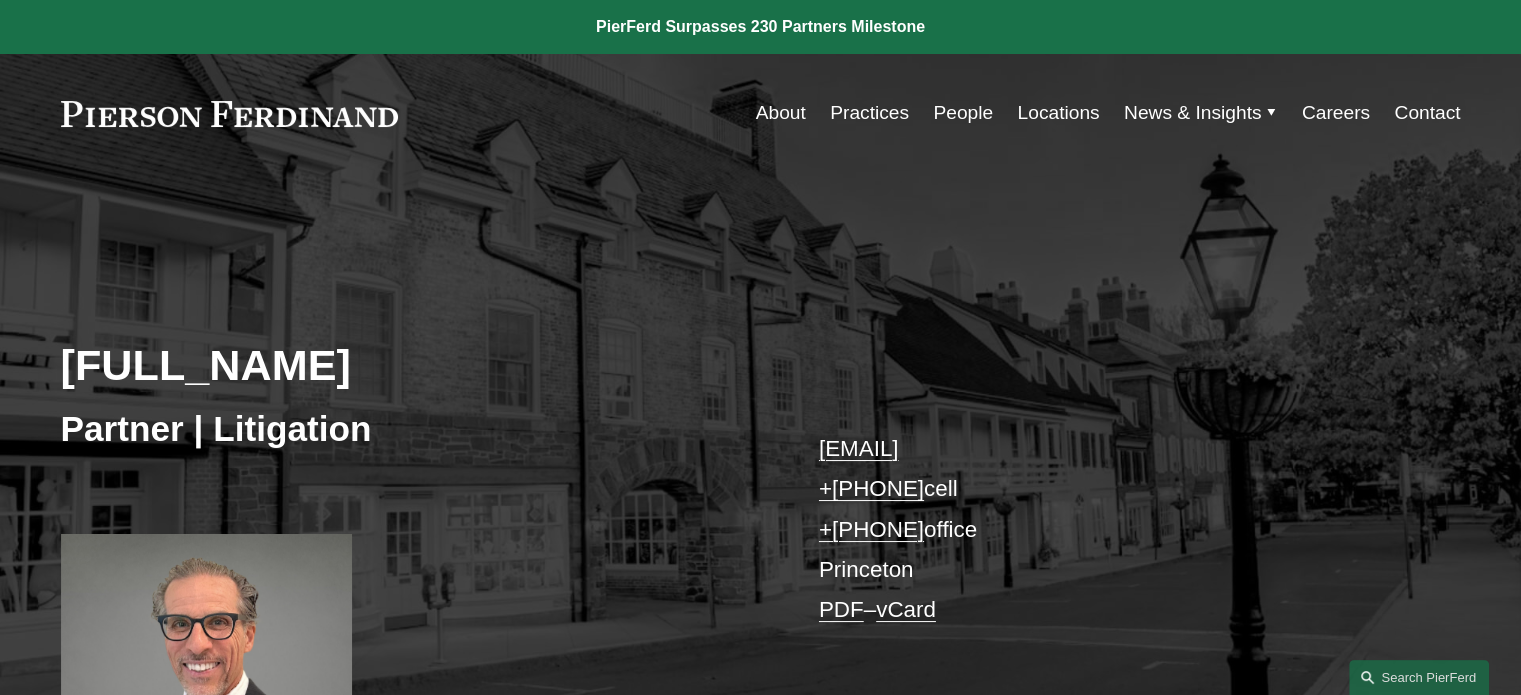 scroll, scrollTop: 0, scrollLeft: 0, axis: both 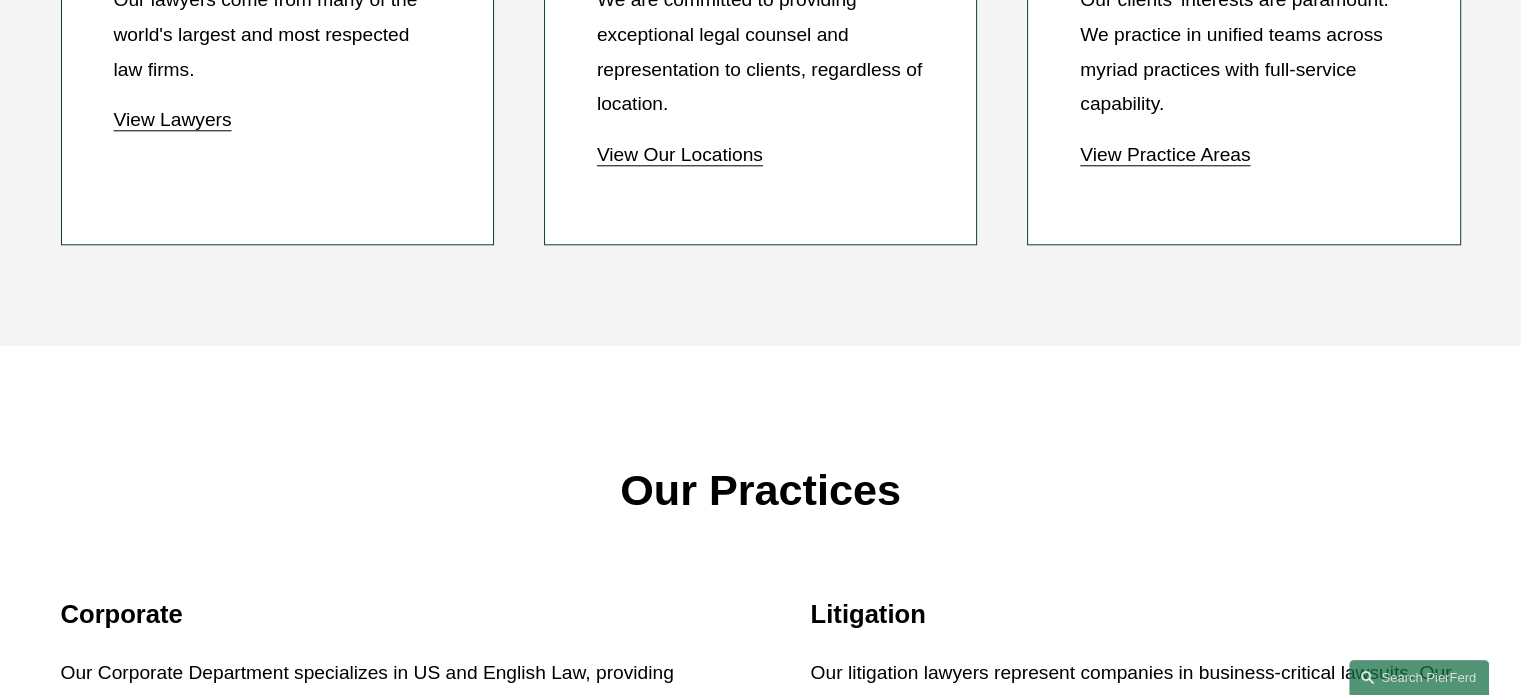 click on "View Our Locations" 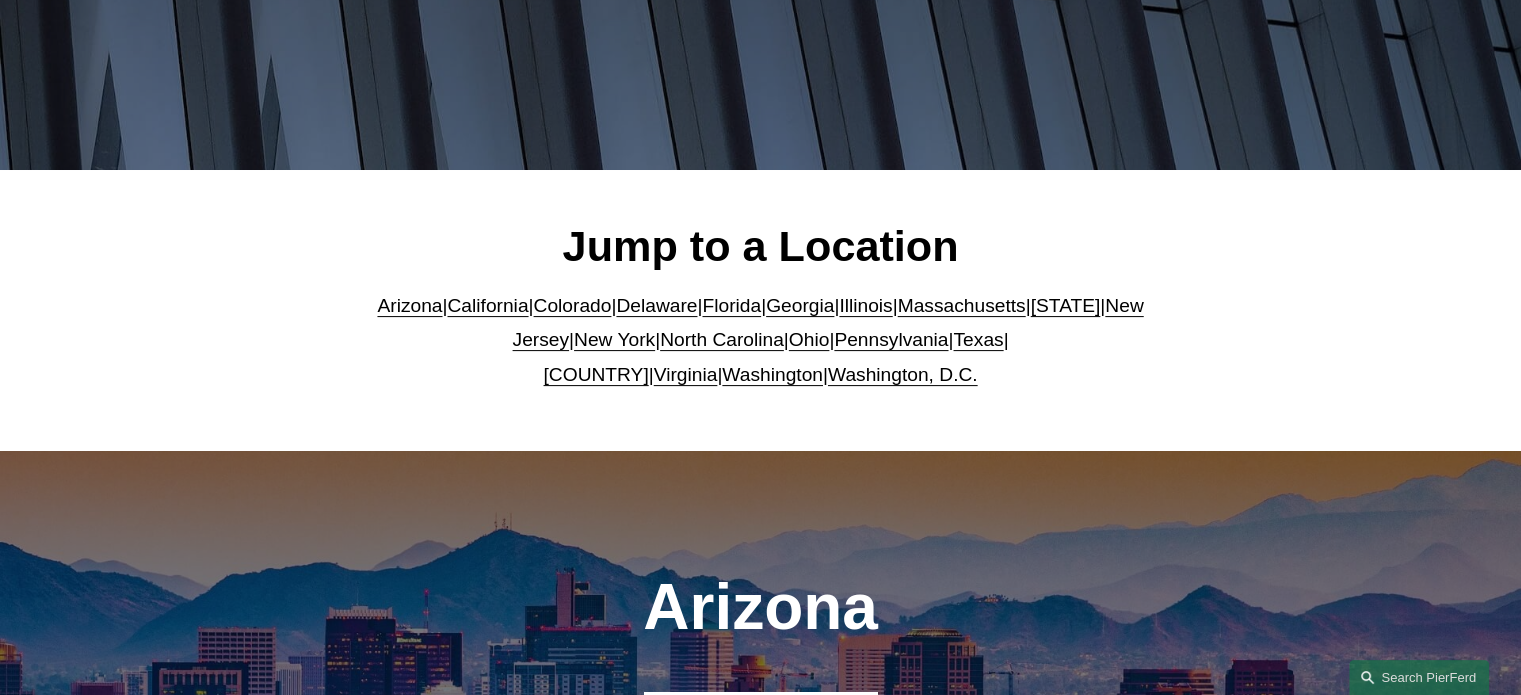 scroll, scrollTop: 400, scrollLeft: 0, axis: vertical 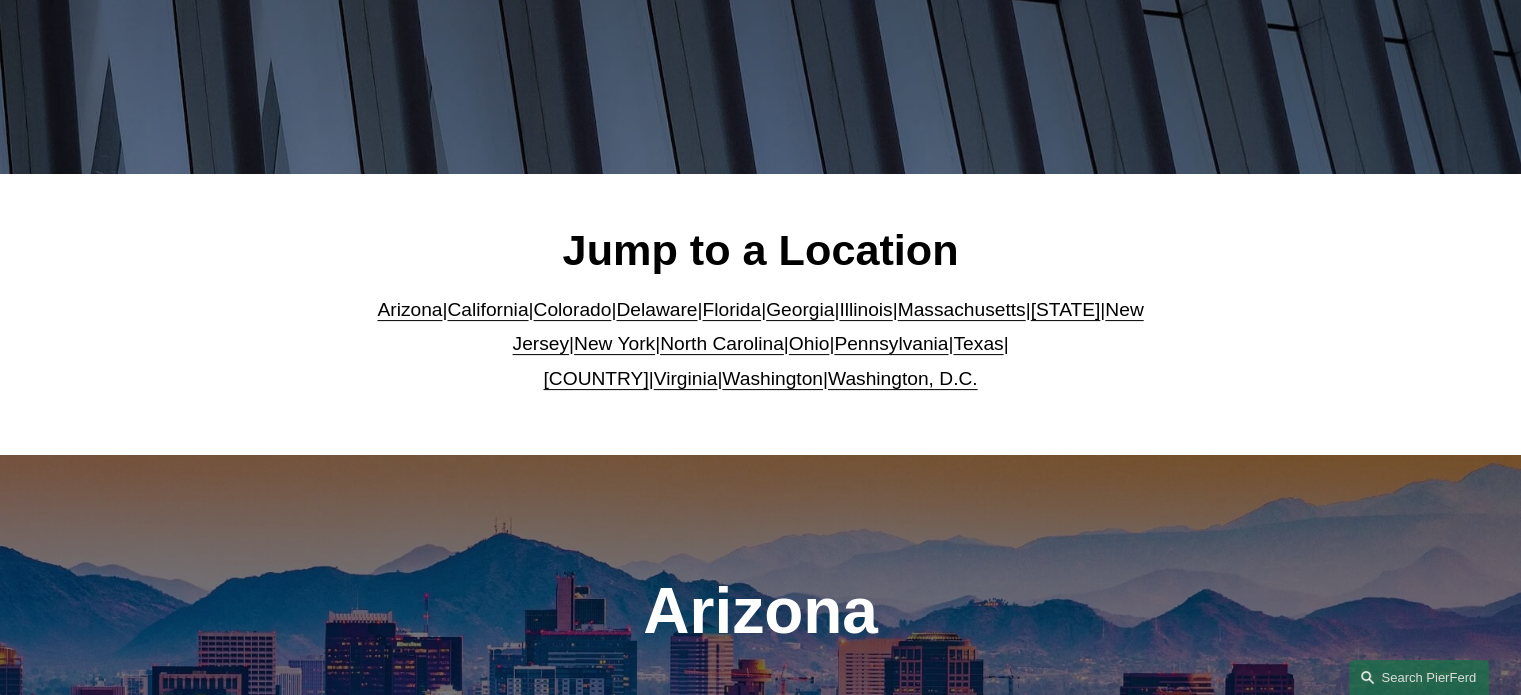 click on "Pennsylvania" at bounding box center [891, 343] 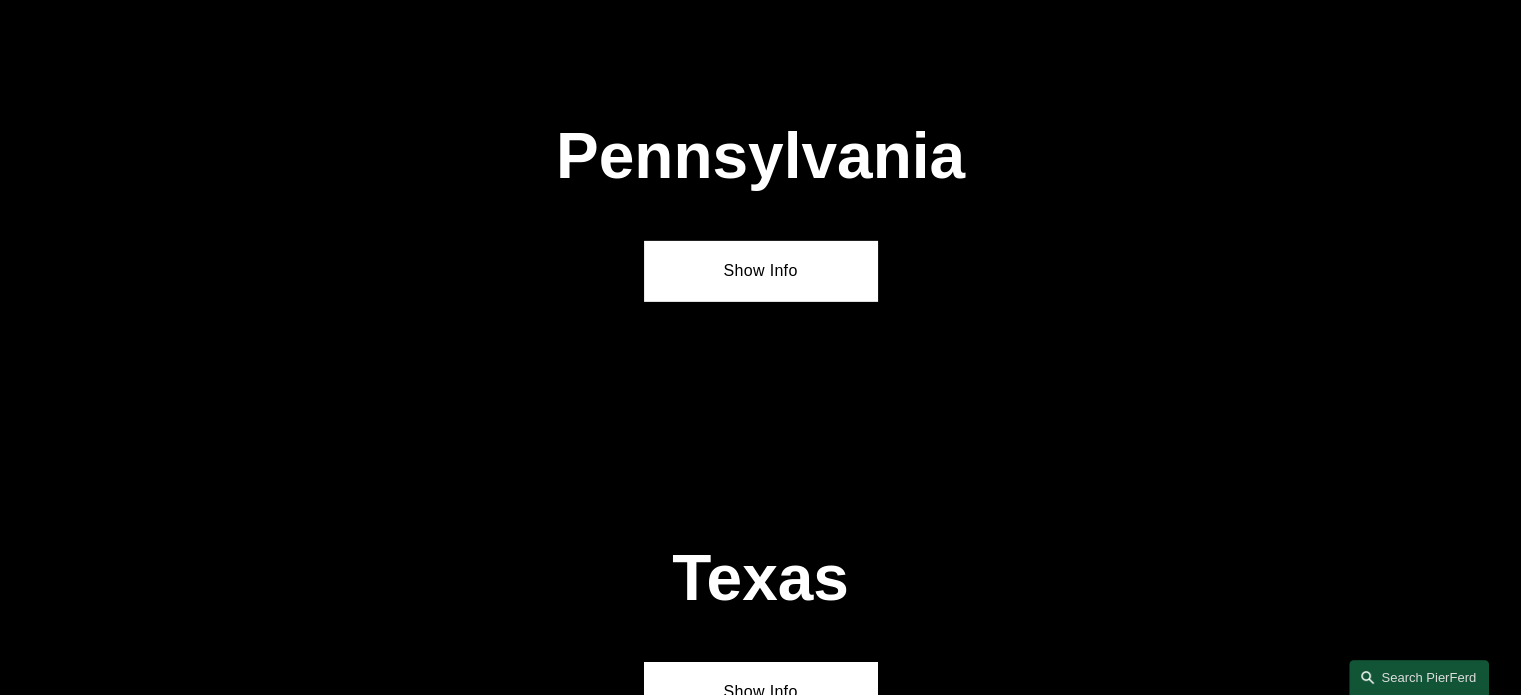 scroll, scrollTop: 6335, scrollLeft: 0, axis: vertical 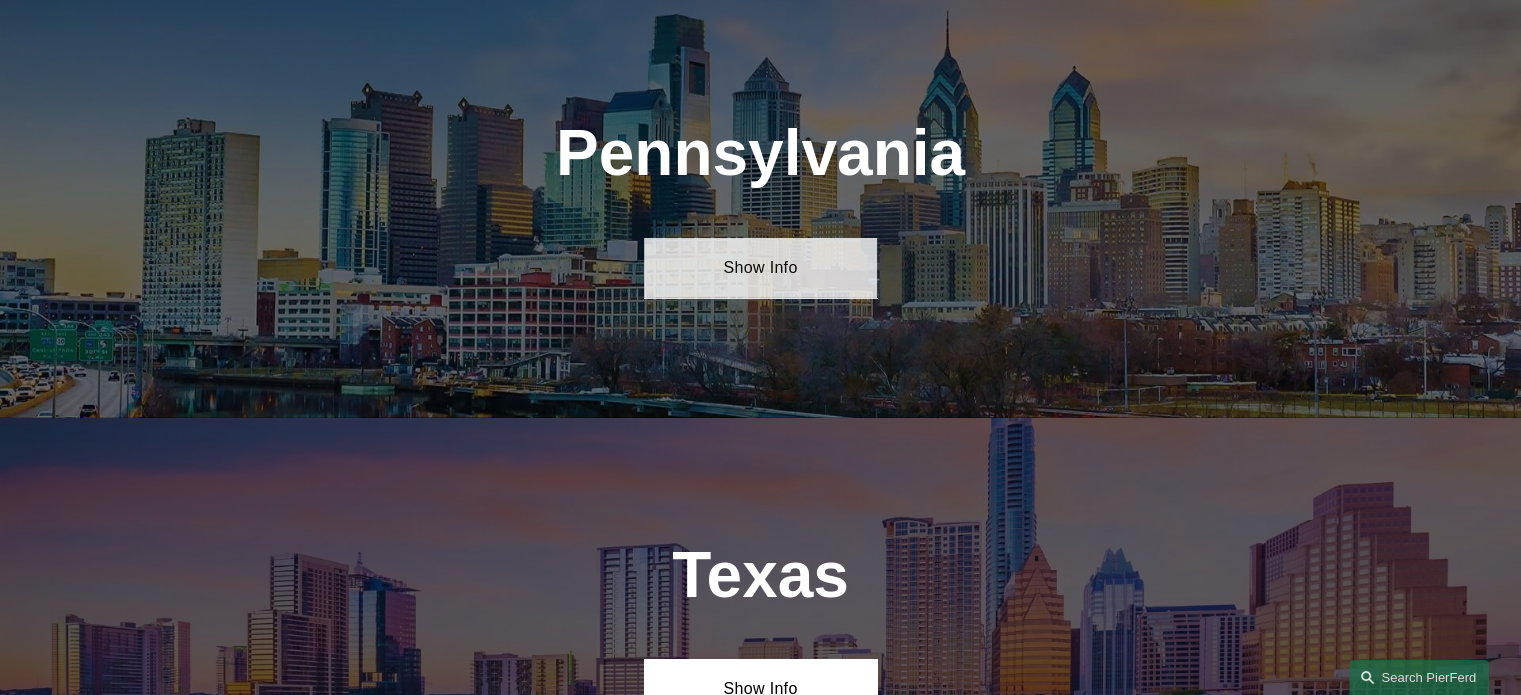 click on "Show Info" at bounding box center (760, 268) 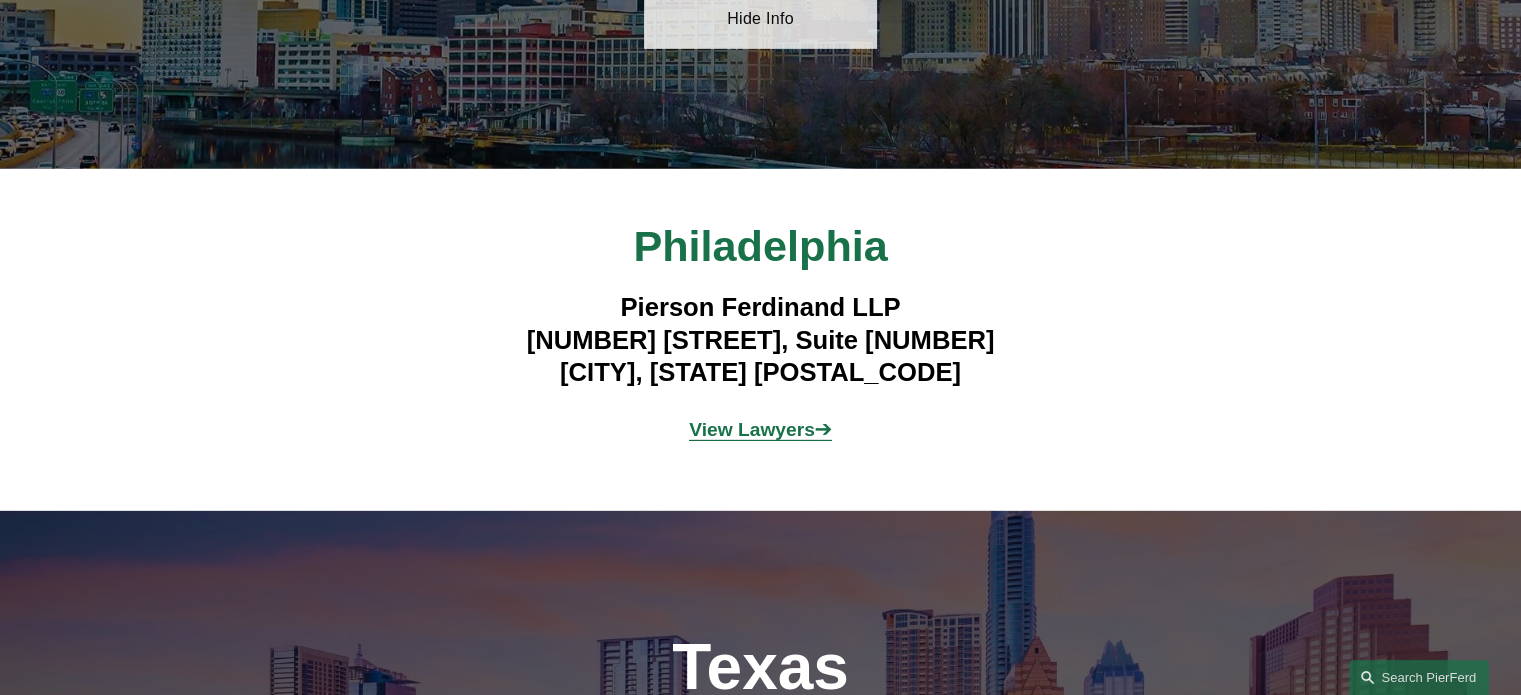scroll, scrollTop: 6615, scrollLeft: 0, axis: vertical 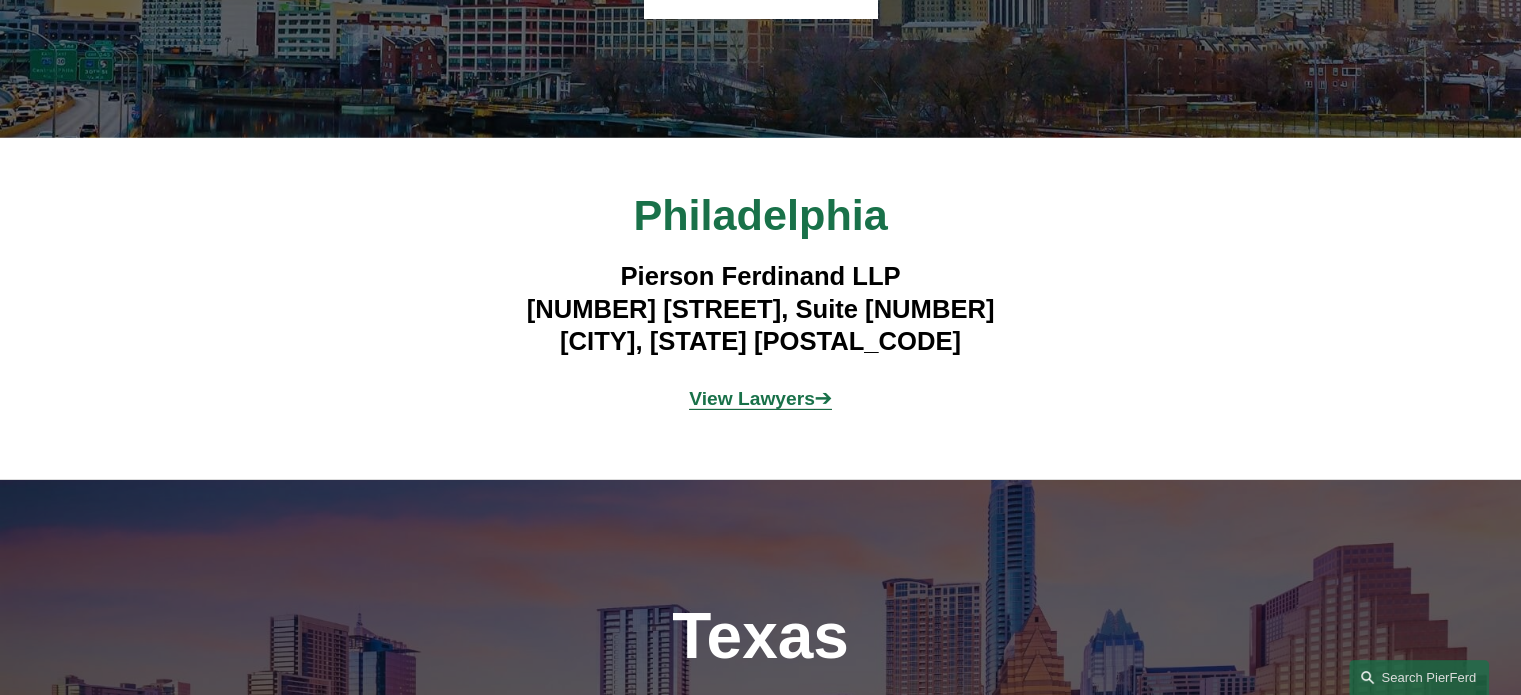 click on "View Lawyers" at bounding box center (752, 398) 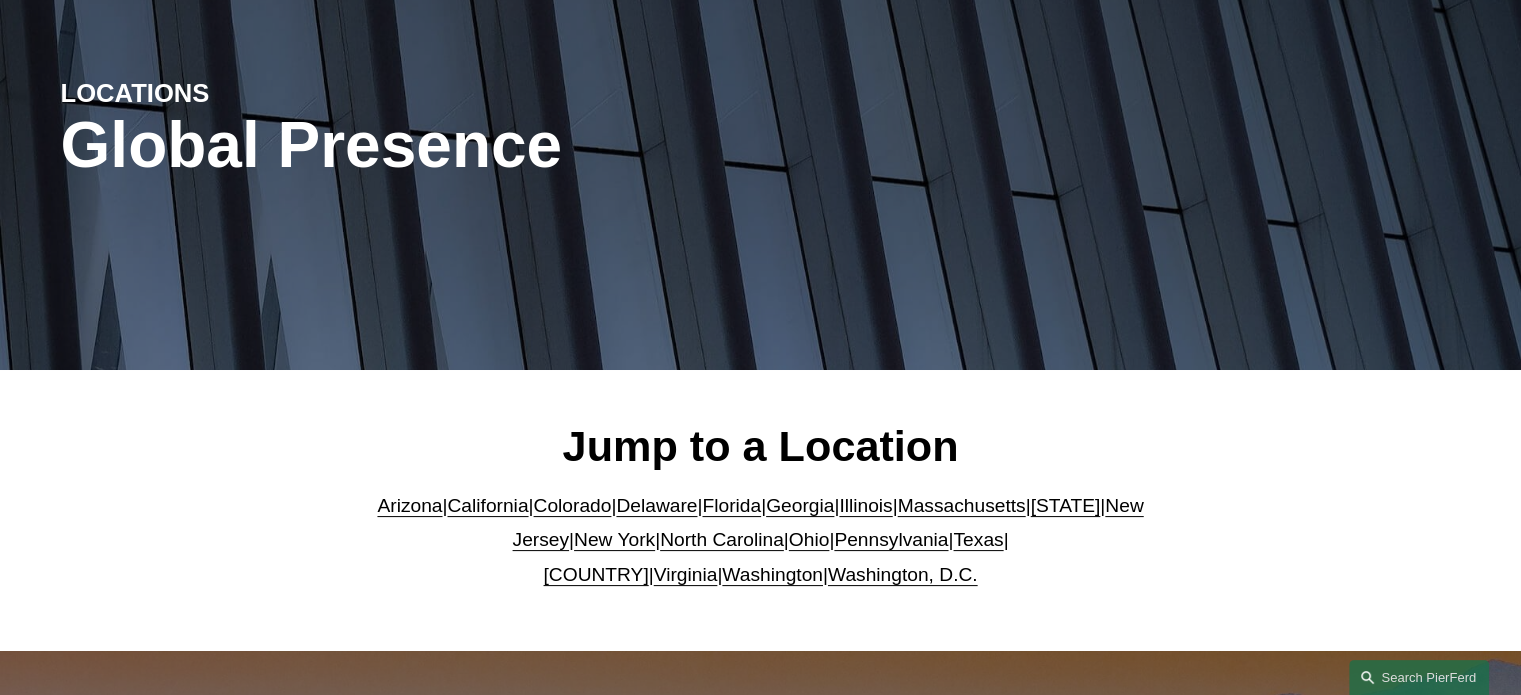 scroll, scrollTop: 0, scrollLeft: 0, axis: both 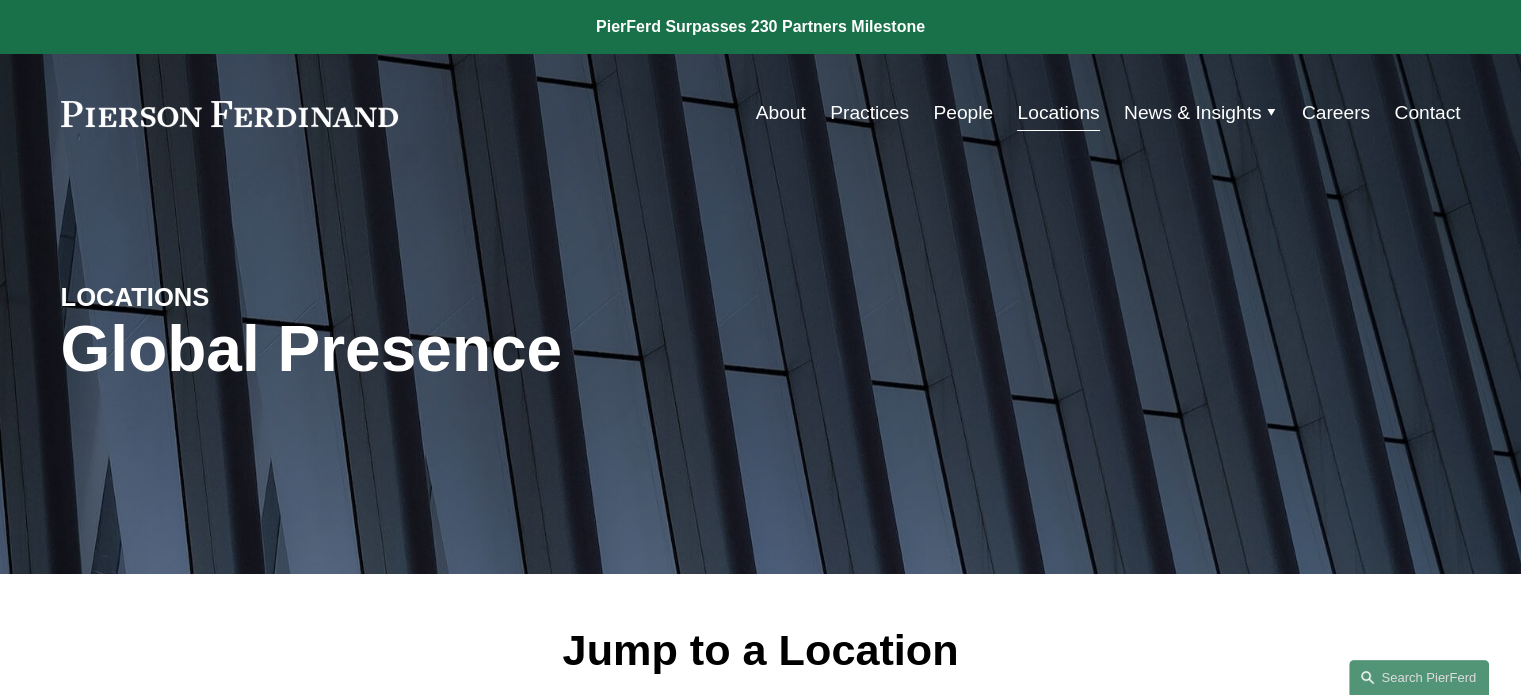click on "Practices" at bounding box center [869, 113] 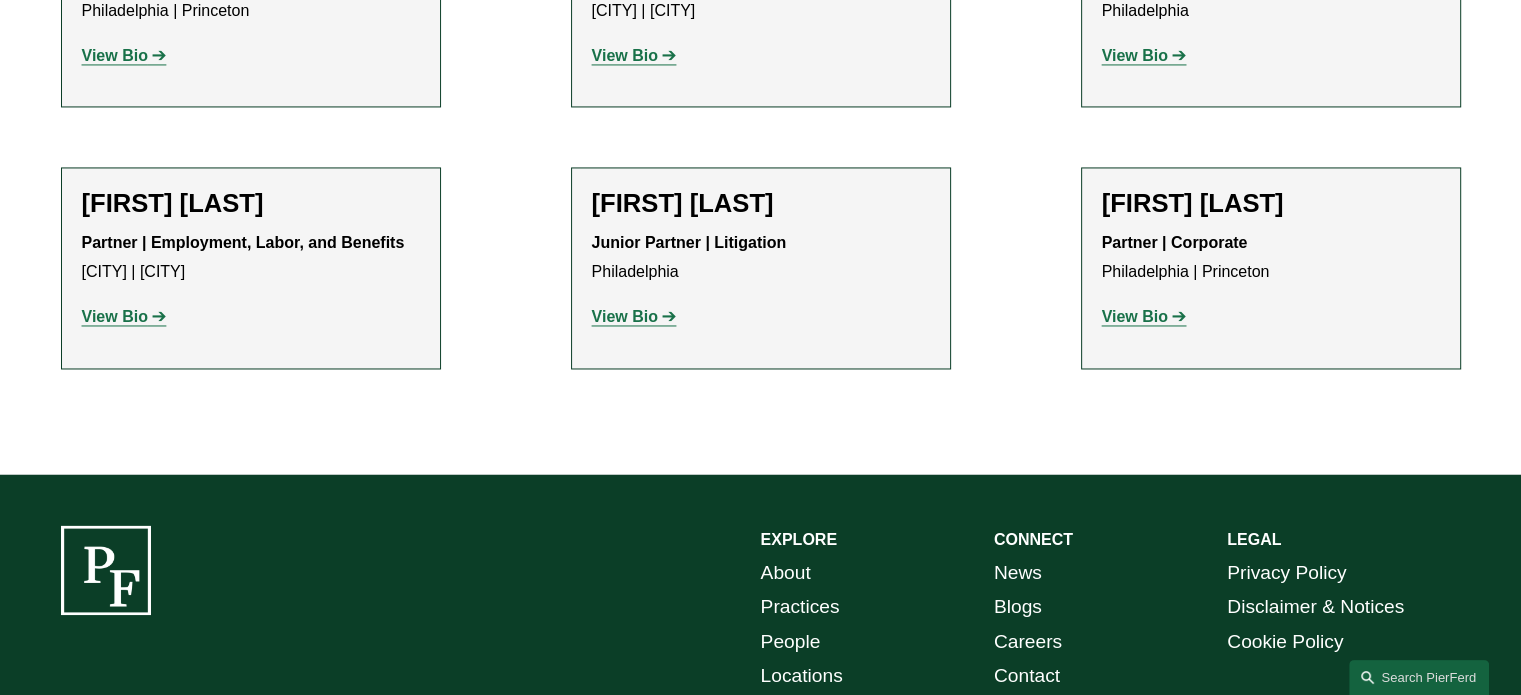 scroll, scrollTop: 3240, scrollLeft: 0, axis: vertical 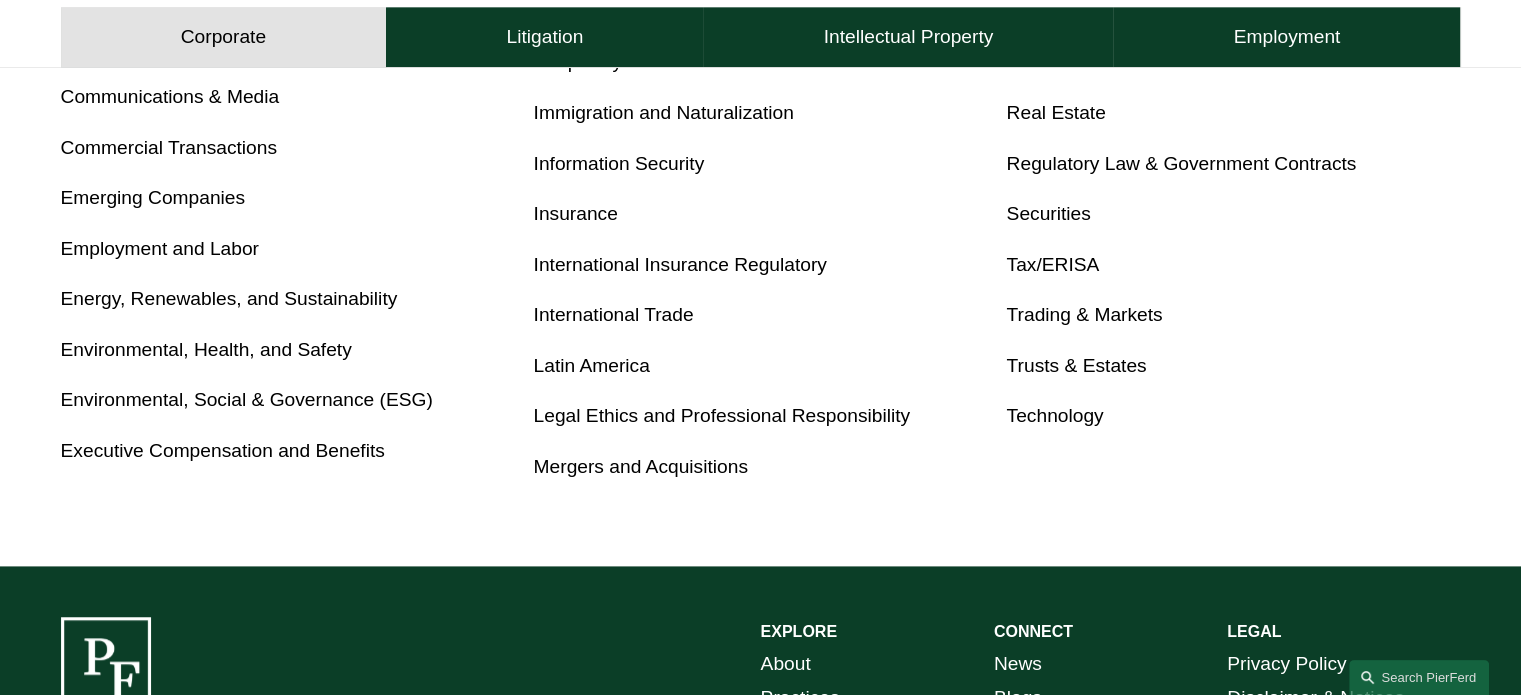 click on "Environmental, Health, and Safety" at bounding box center (206, 349) 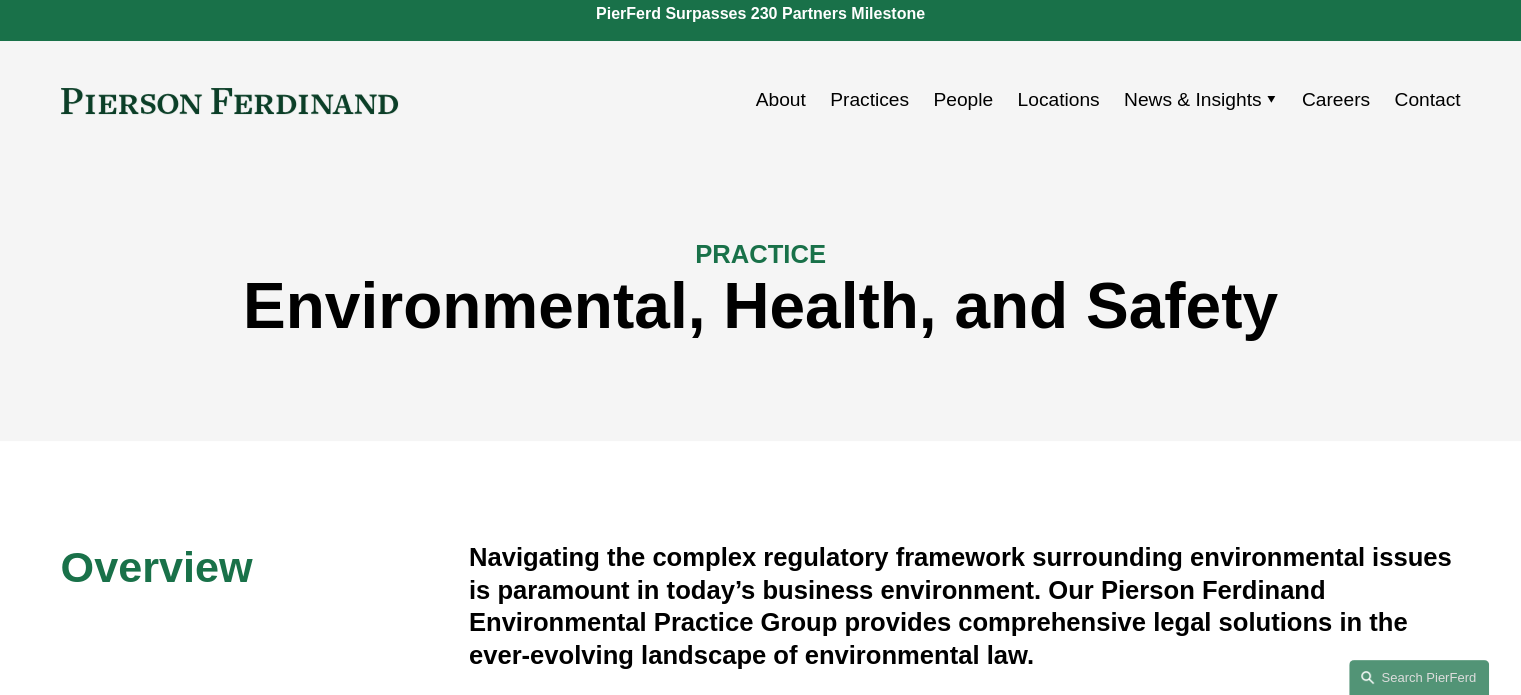 scroll, scrollTop: 0, scrollLeft: 0, axis: both 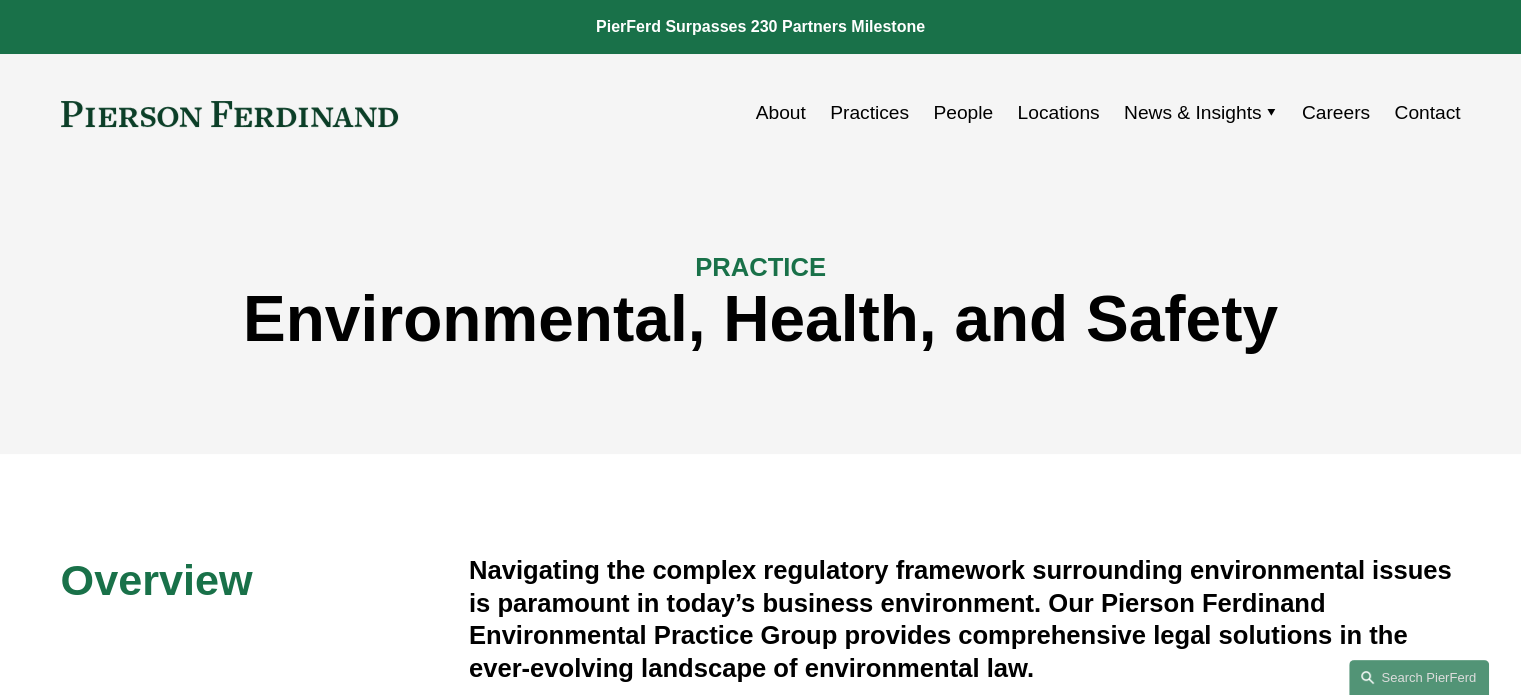 click on "Locations" at bounding box center (1058, 113) 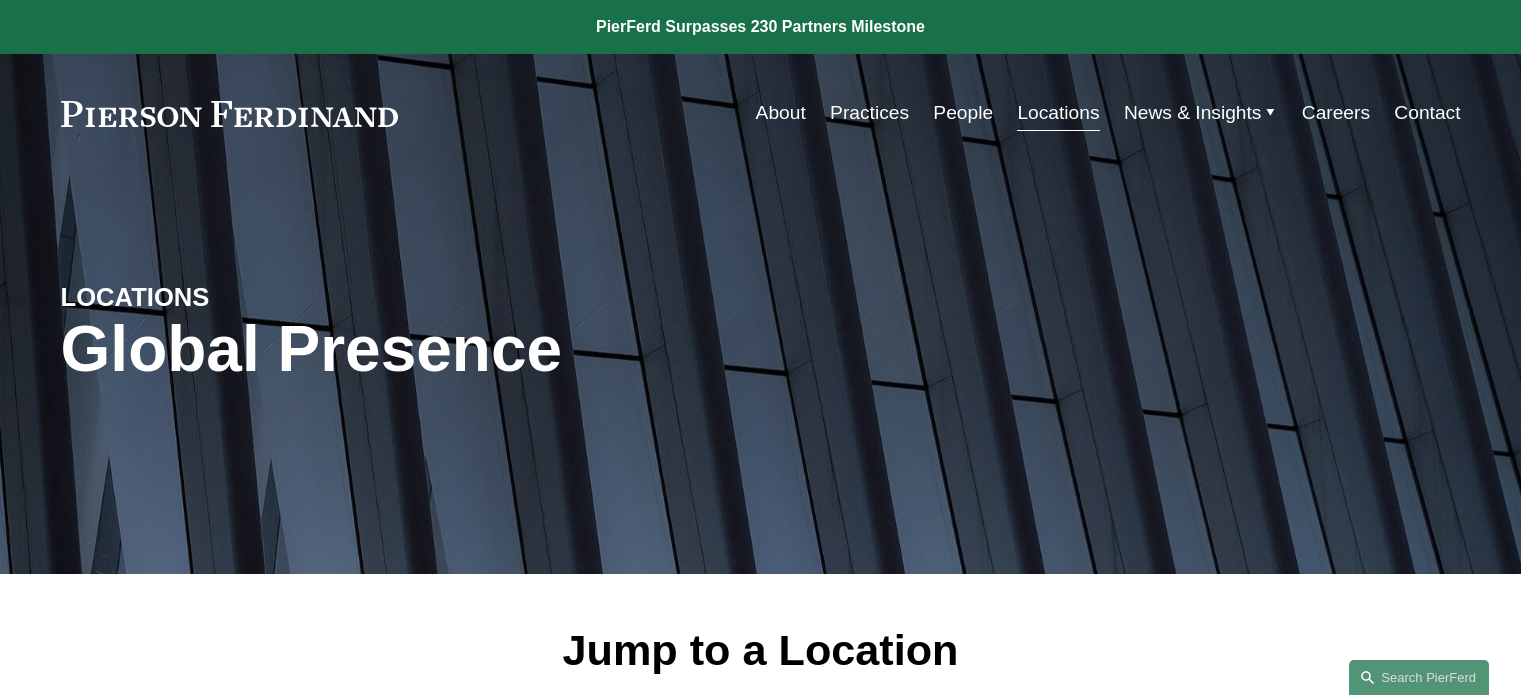 scroll, scrollTop: 0, scrollLeft: 0, axis: both 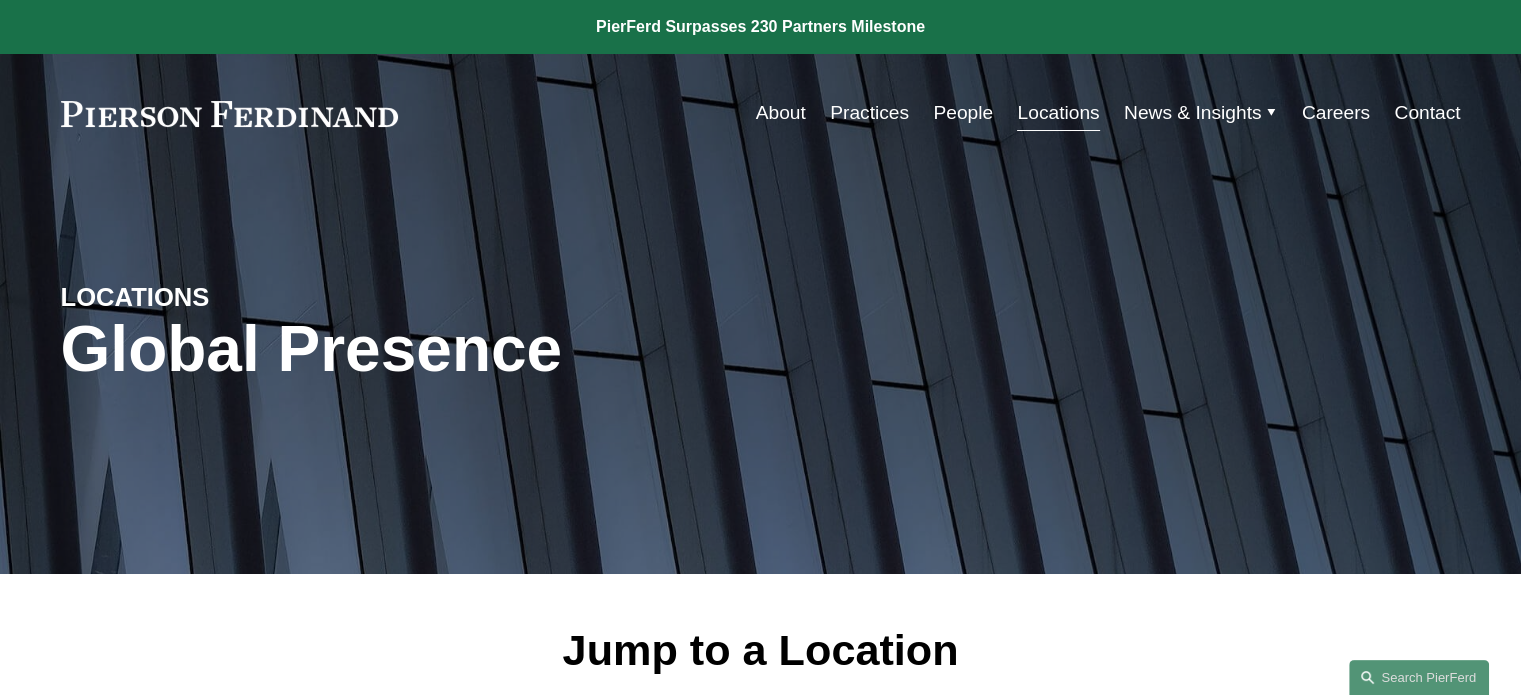 click on "People" at bounding box center [963, 113] 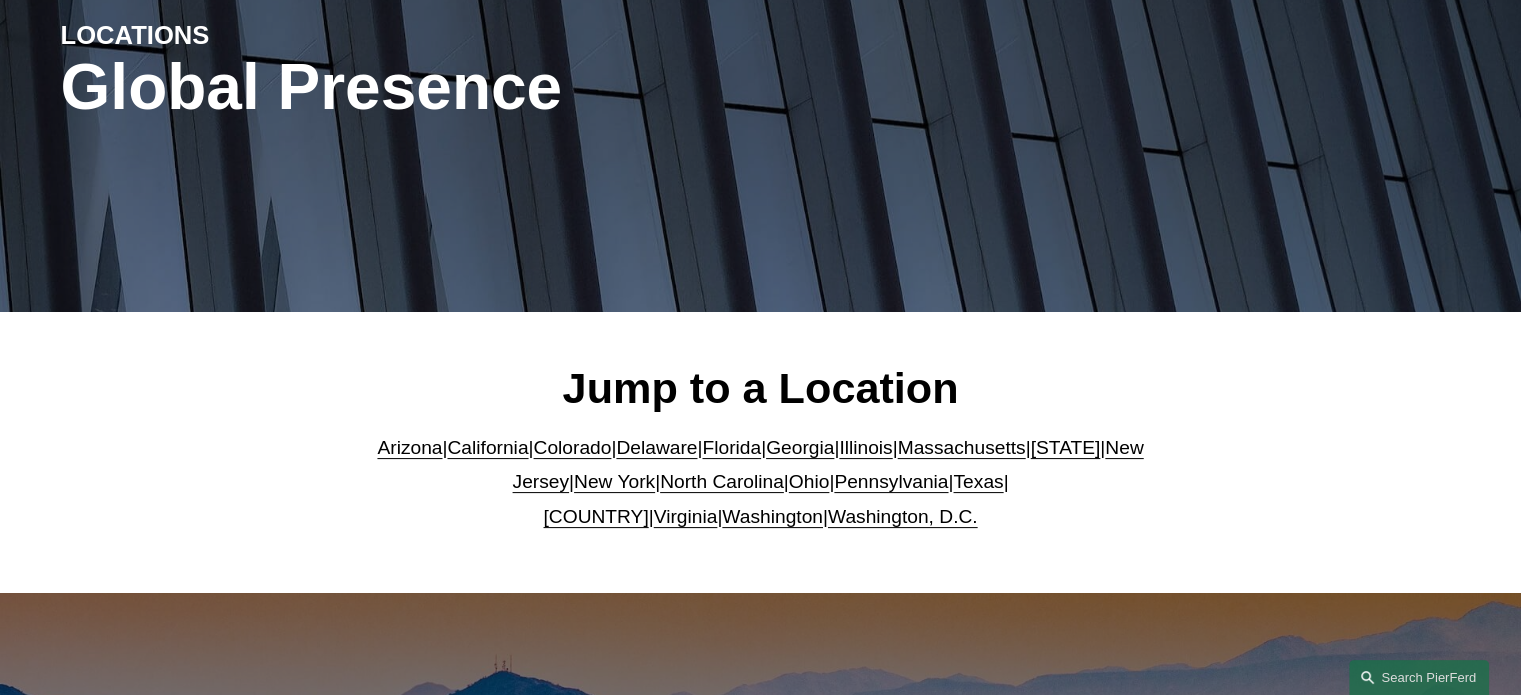 scroll, scrollTop: 217, scrollLeft: 0, axis: vertical 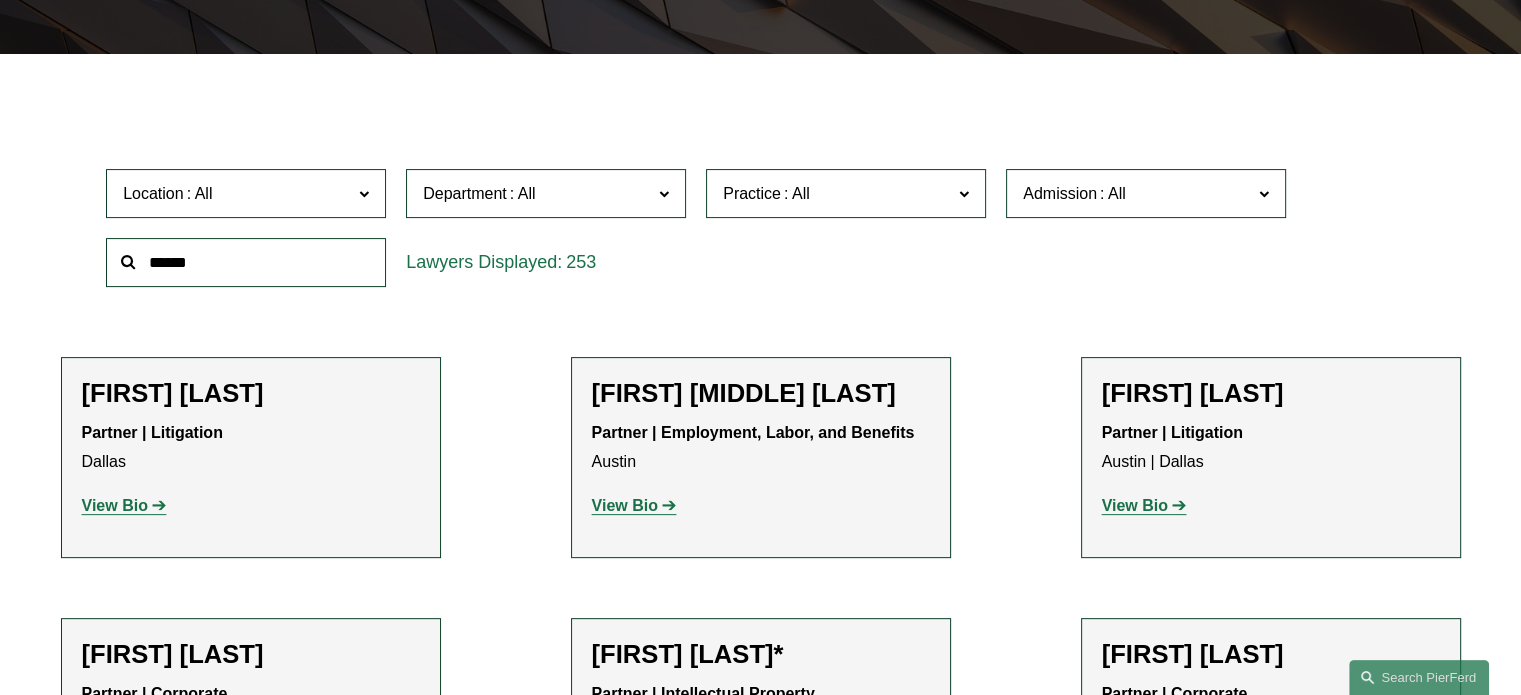 click 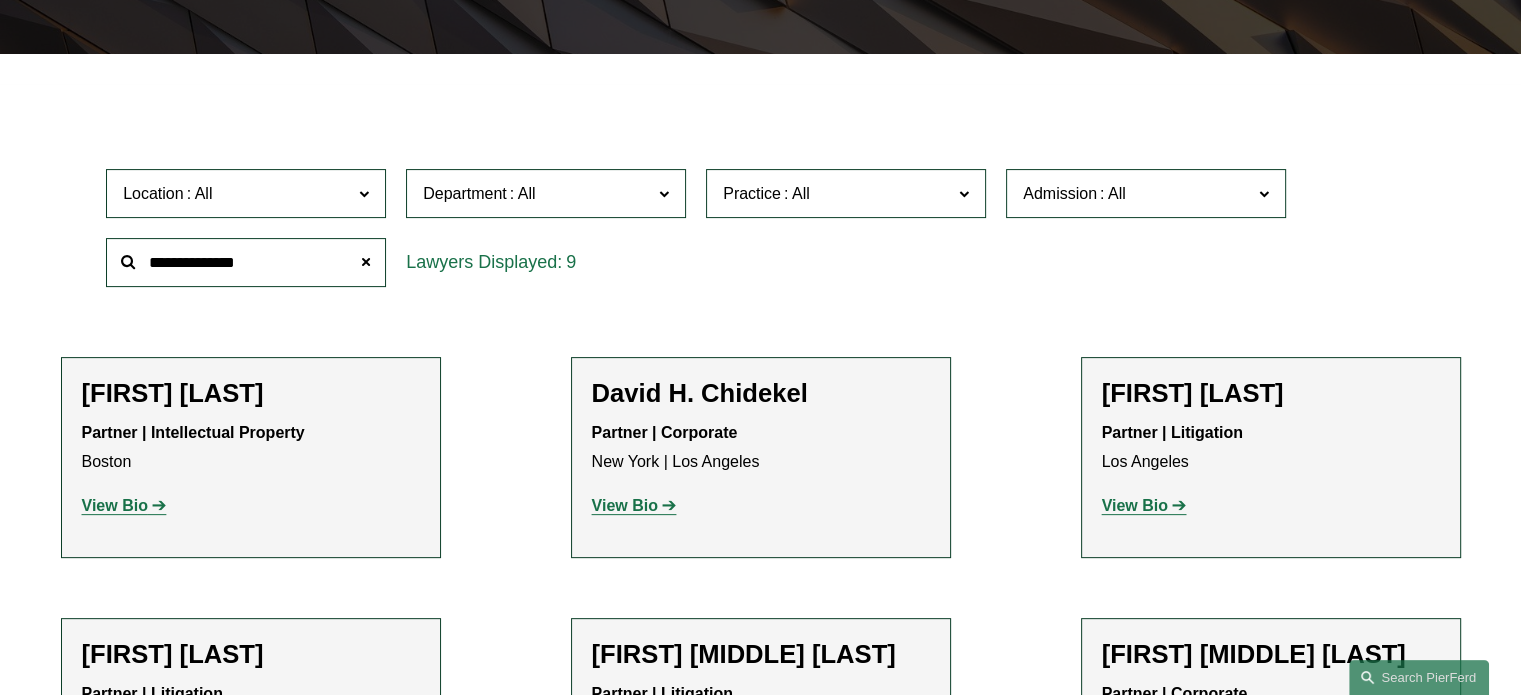 type on "**********" 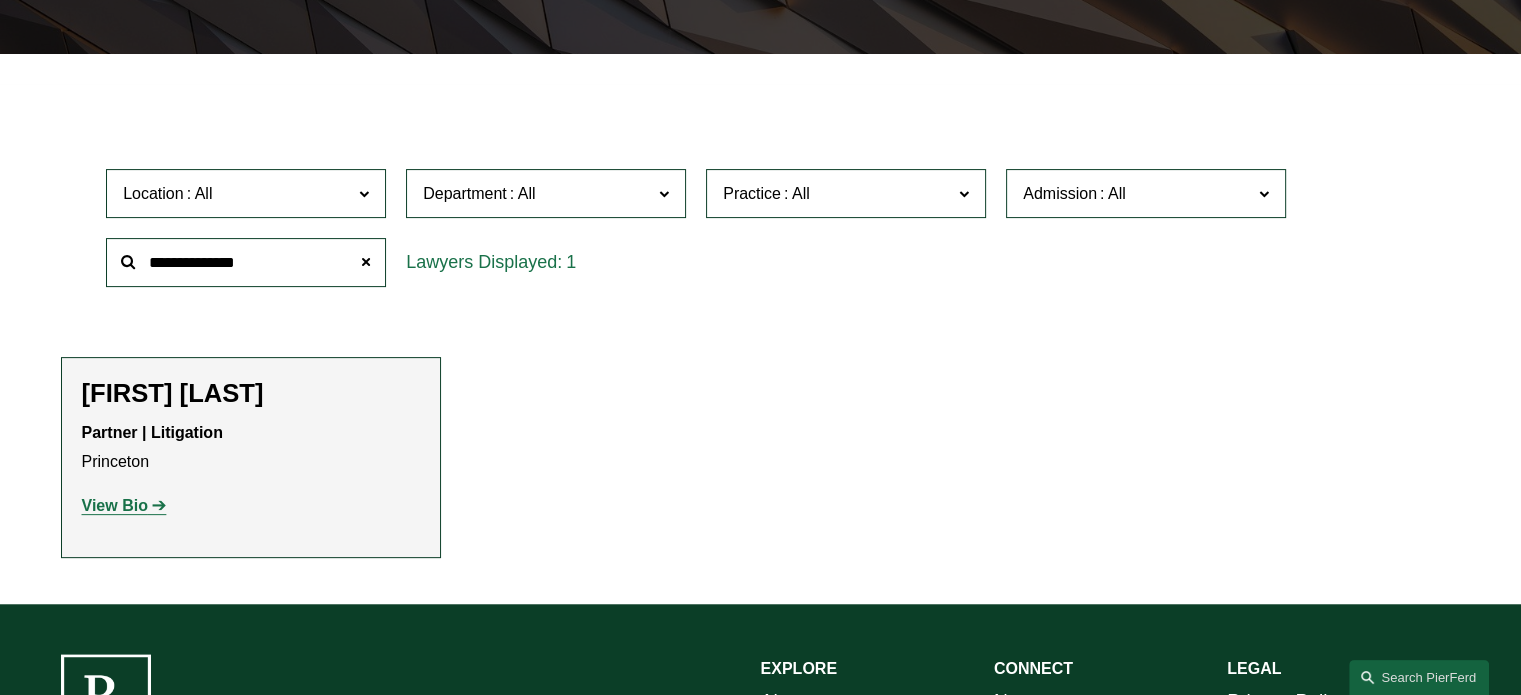 click on "View Bio" 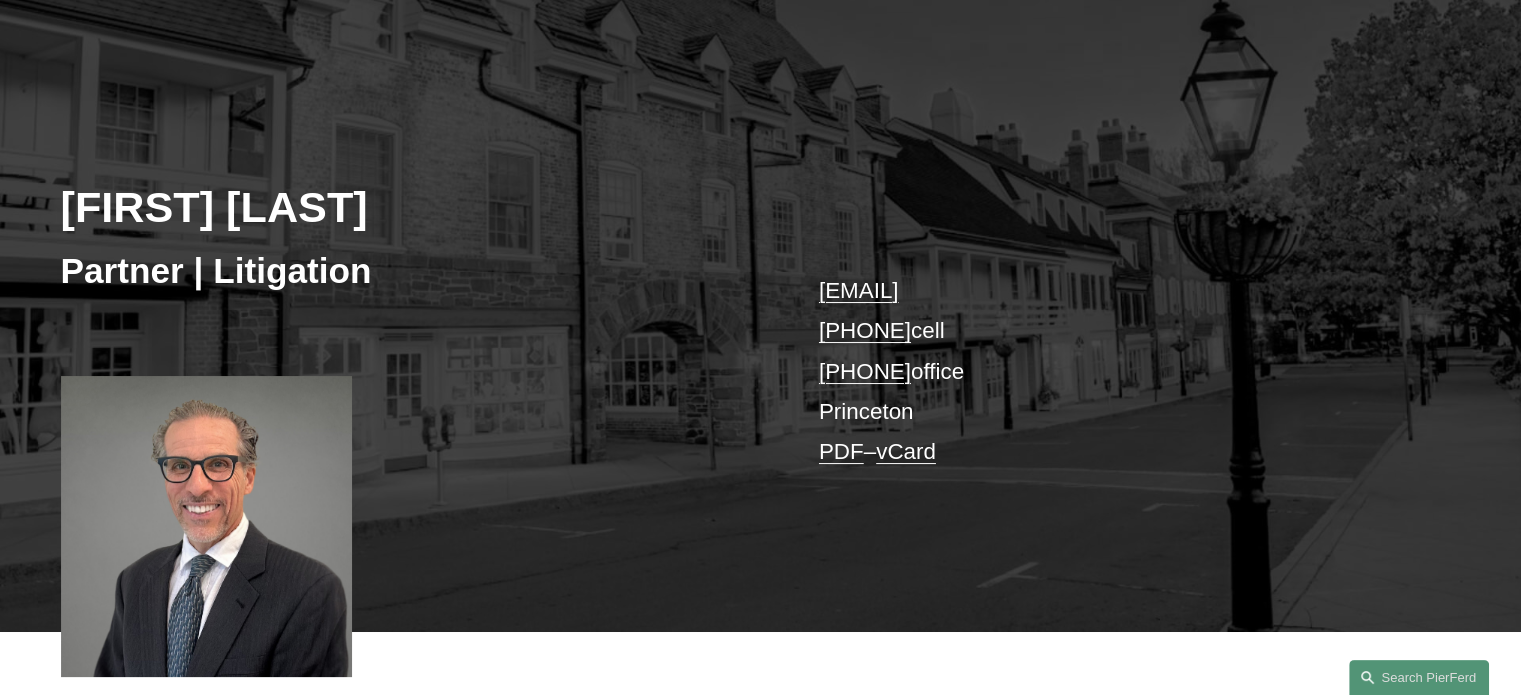 scroll, scrollTop: 160, scrollLeft: 0, axis: vertical 